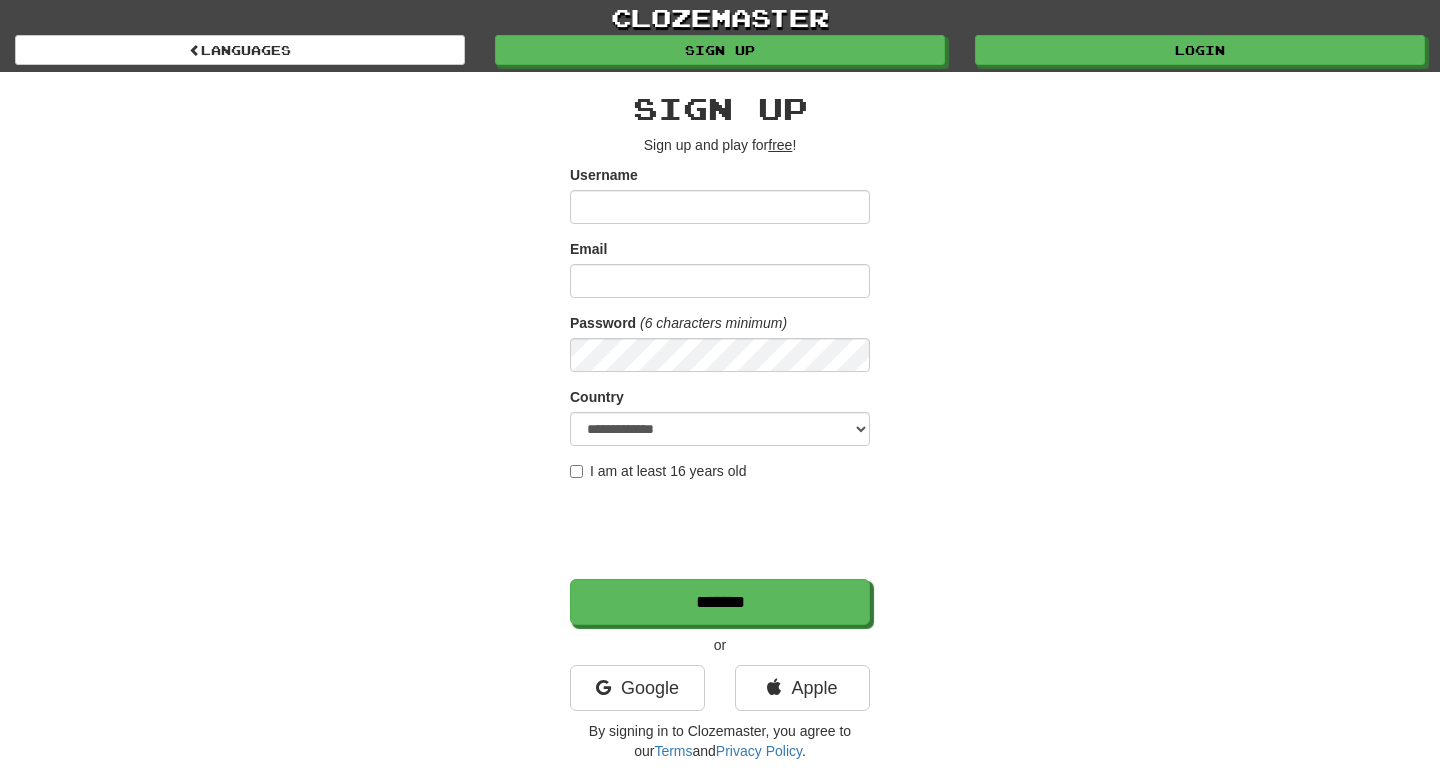 scroll, scrollTop: 0, scrollLeft: 0, axis: both 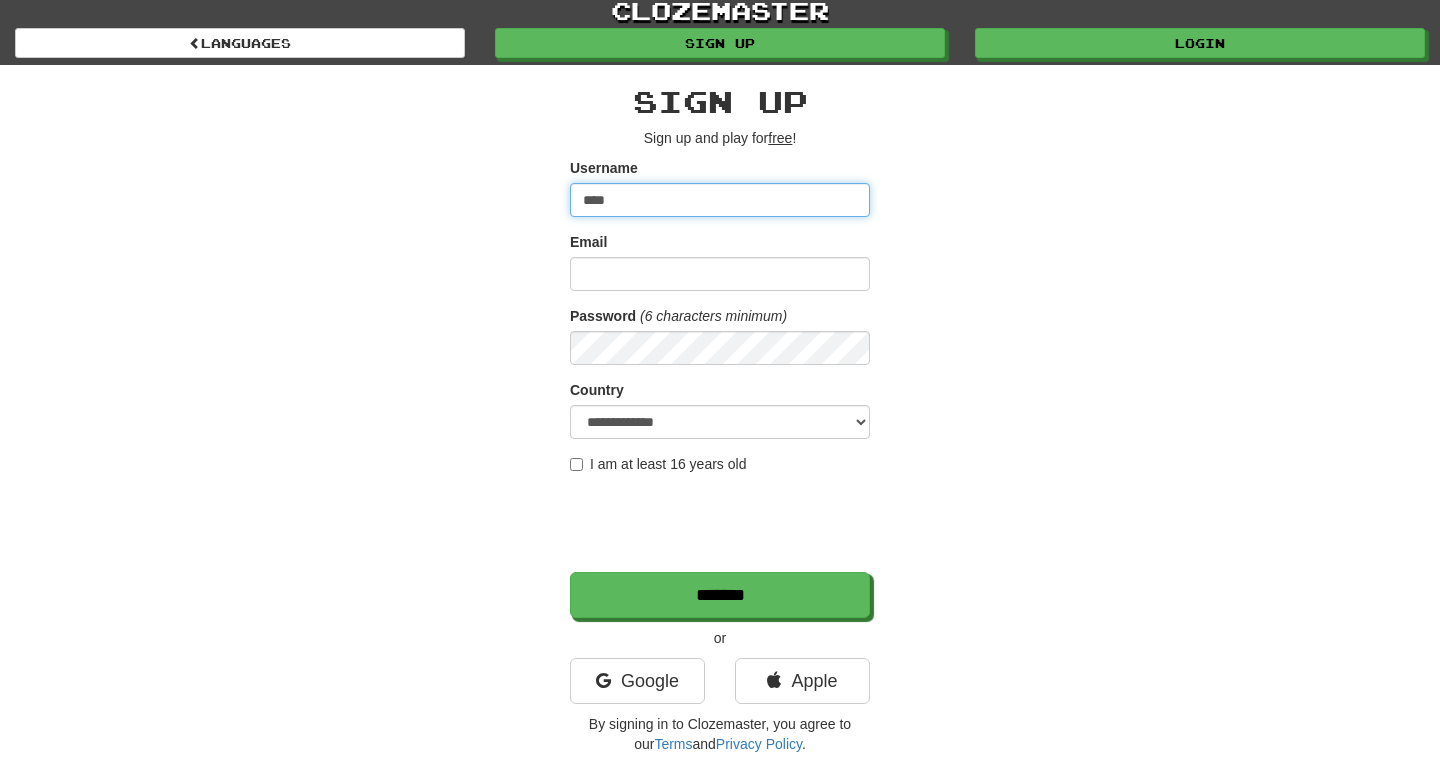 type on "****" 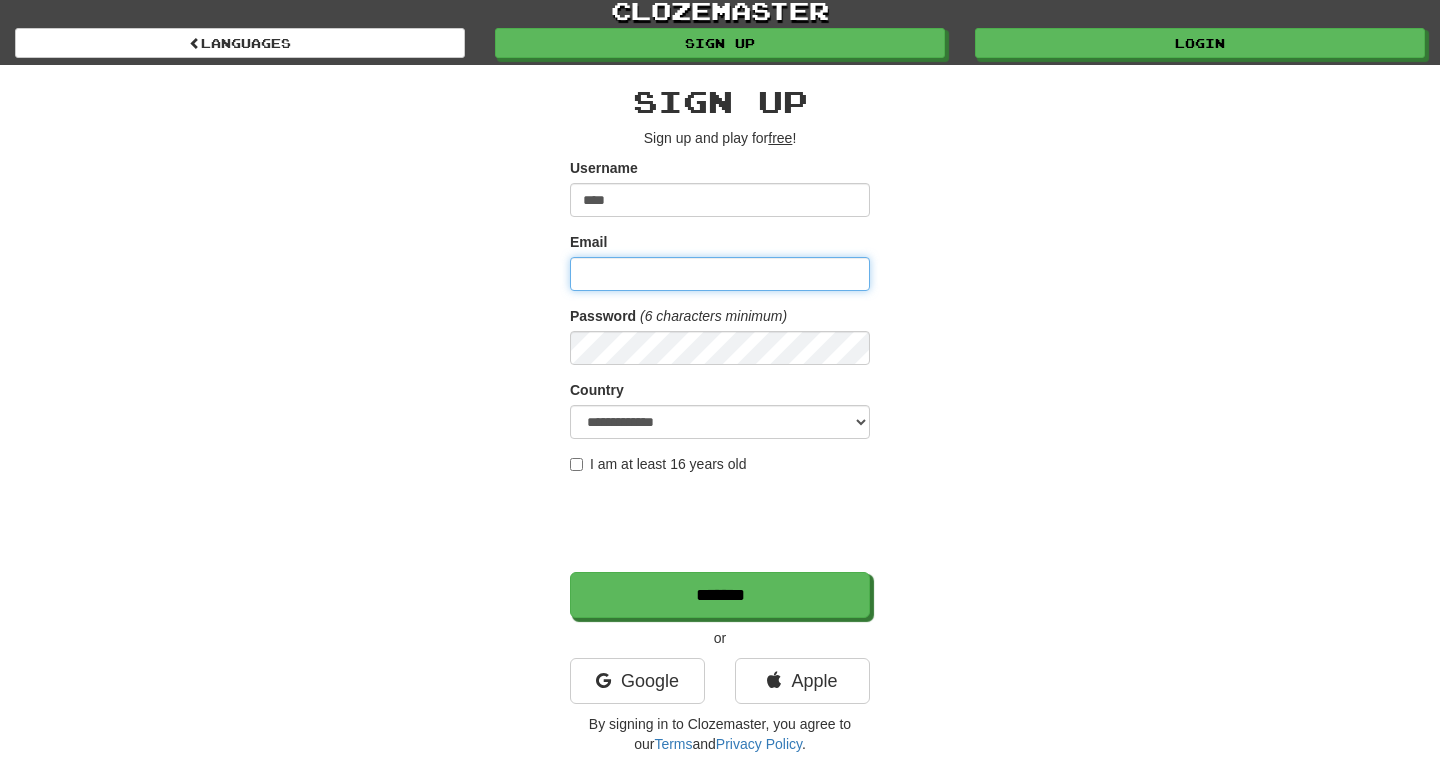 click on "Email" at bounding box center (720, 274) 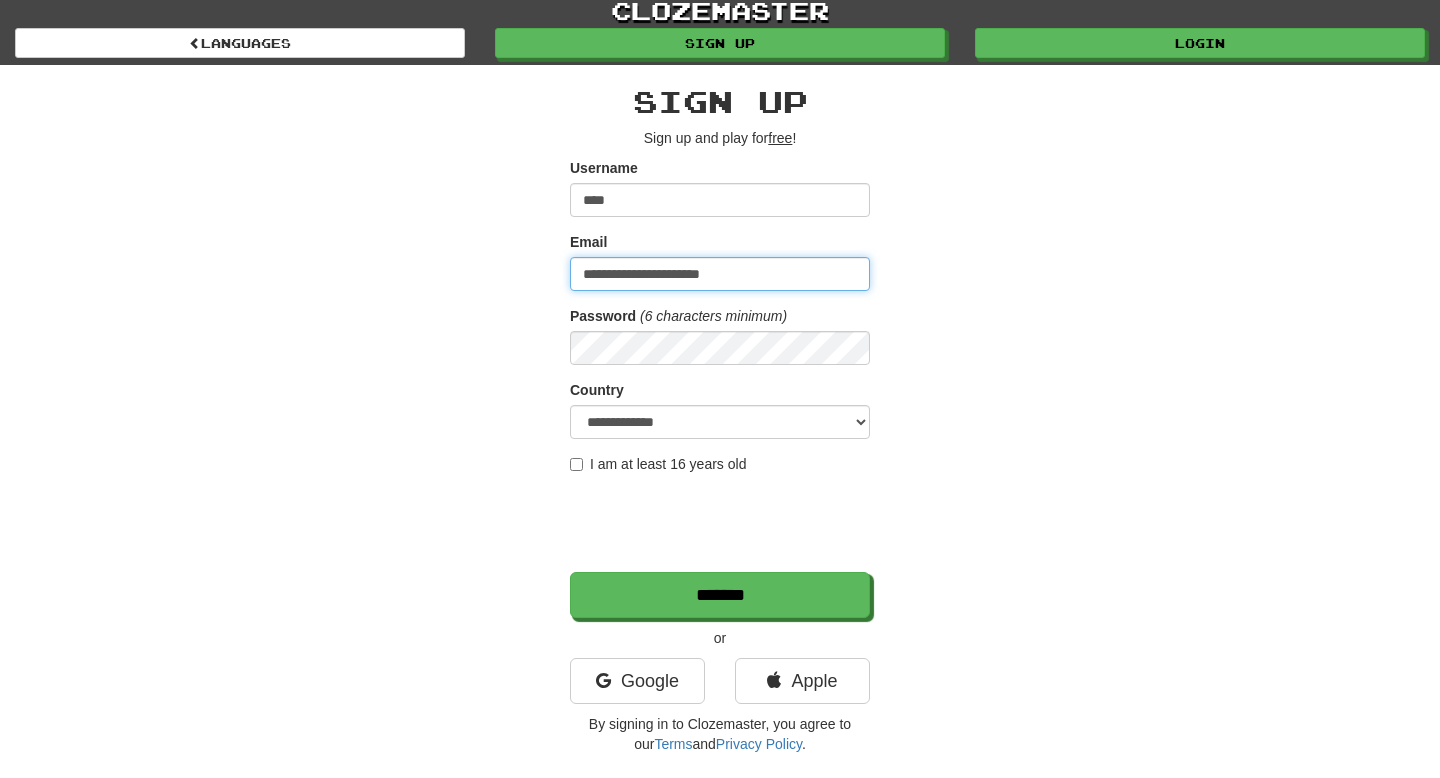 type on "**********" 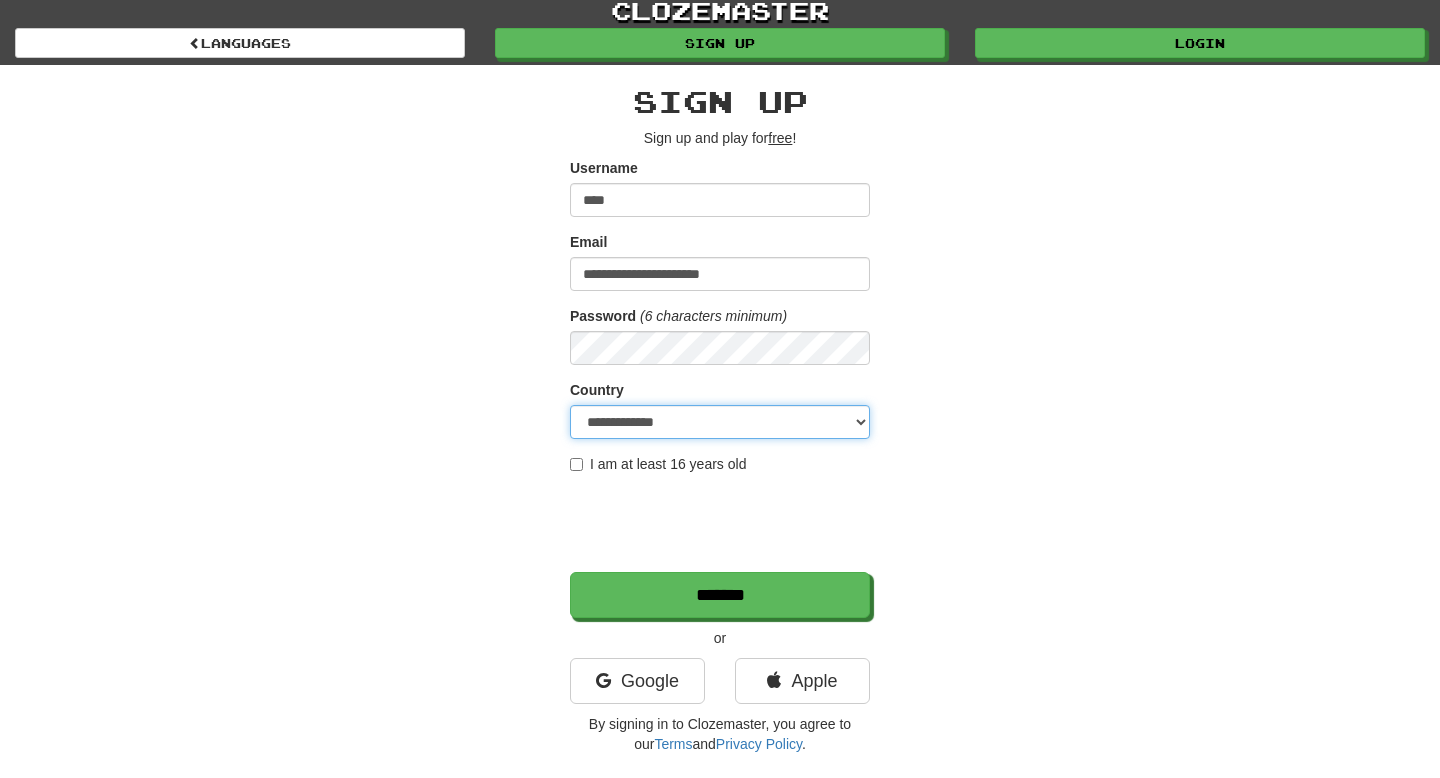 click on "**********" at bounding box center (720, 422) 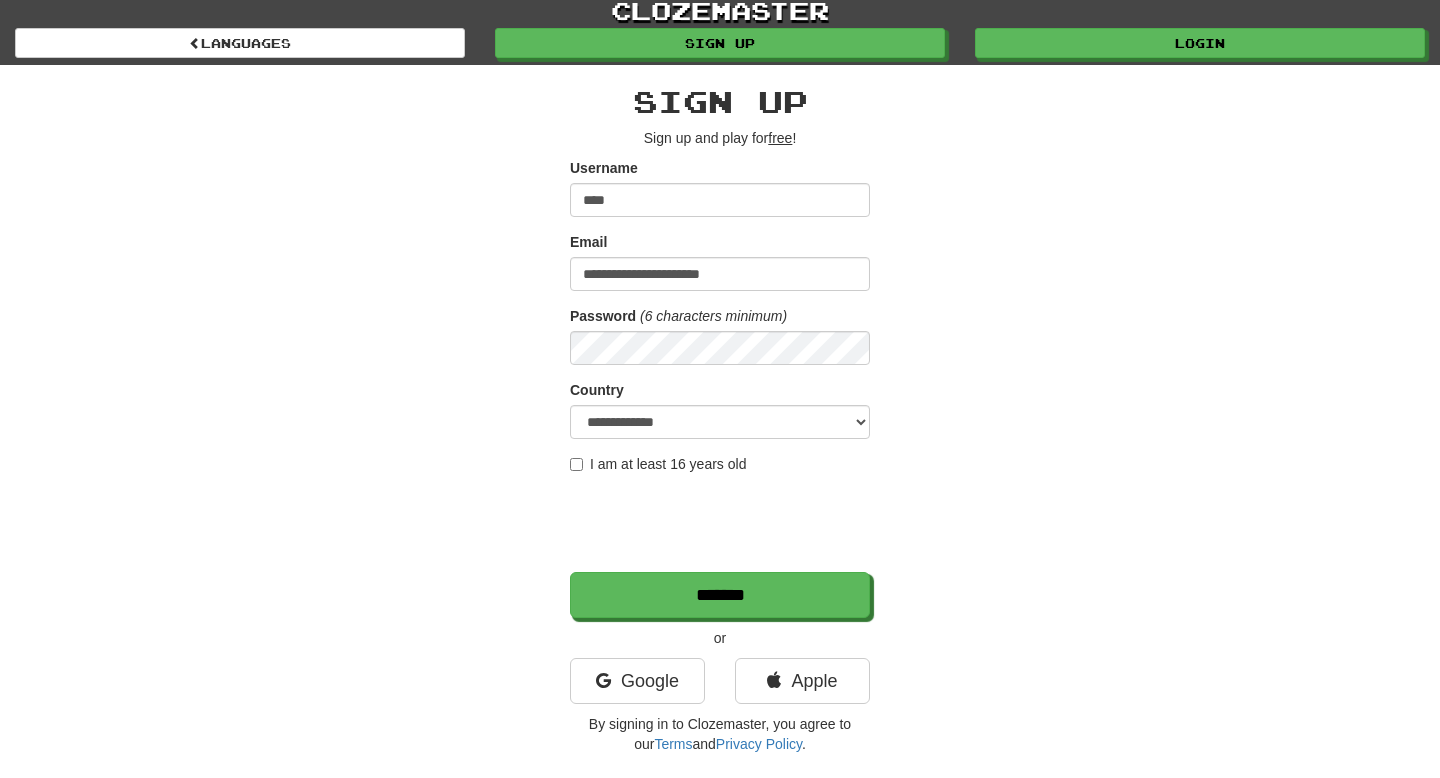 click on "I am at least 16 years old" at bounding box center (658, 464) 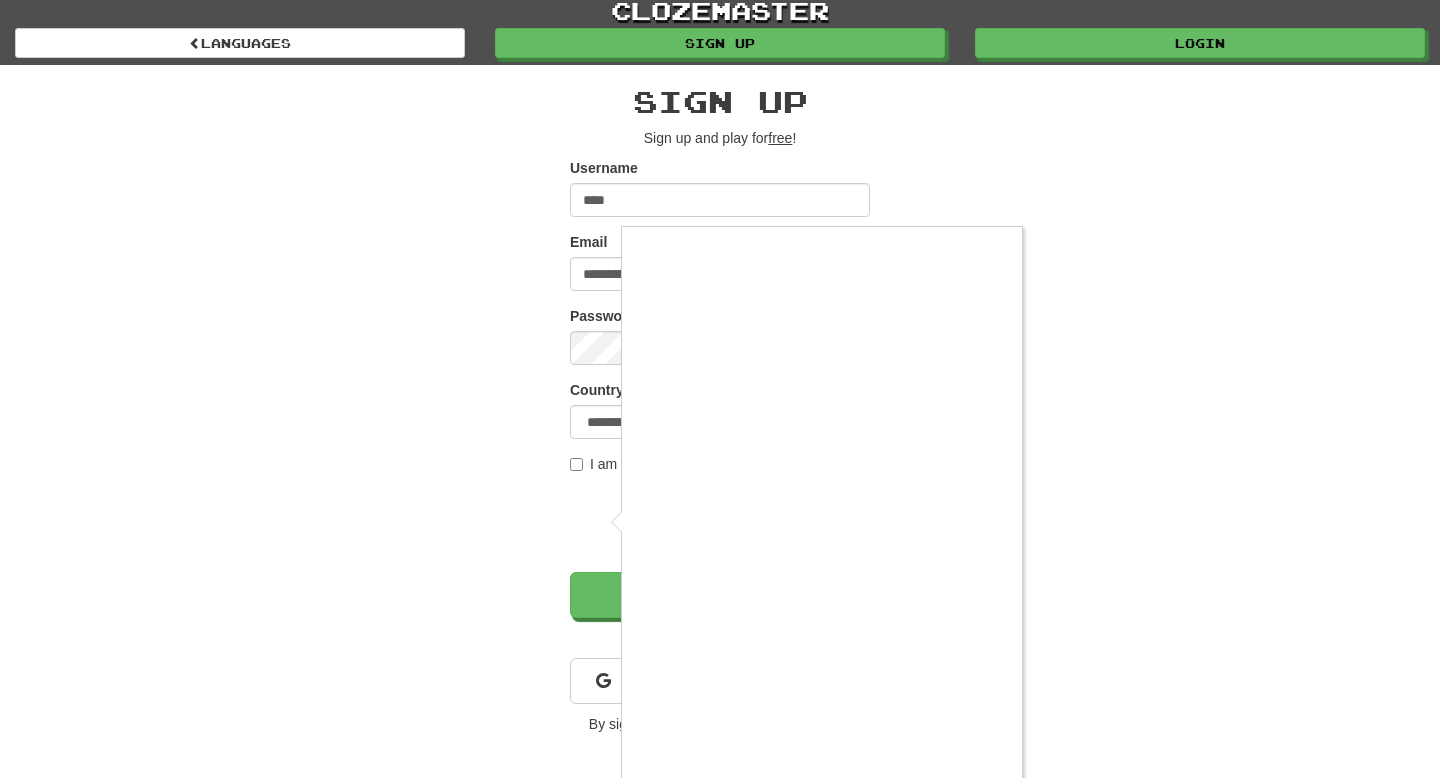 scroll, scrollTop: 77, scrollLeft: 0, axis: vertical 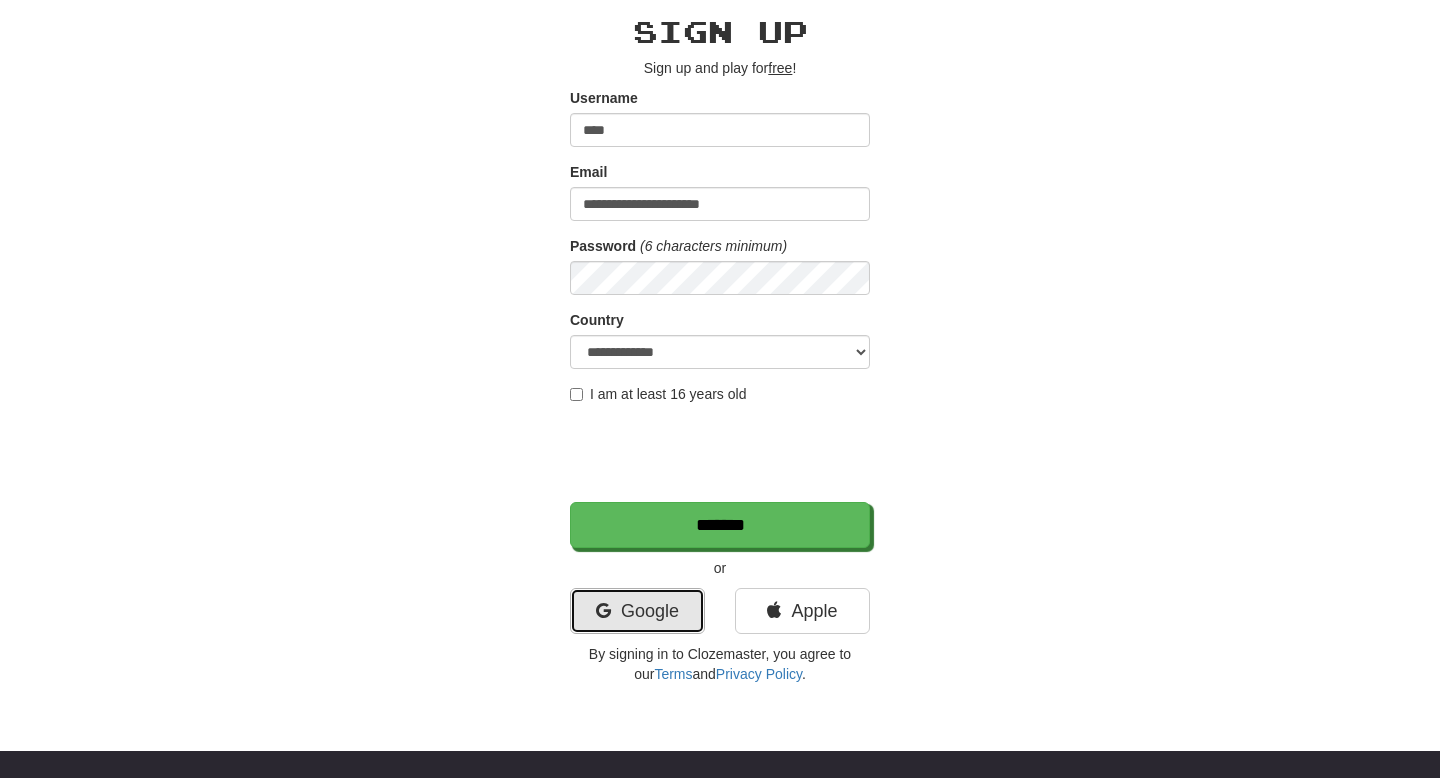 click on "Google" at bounding box center (637, 611) 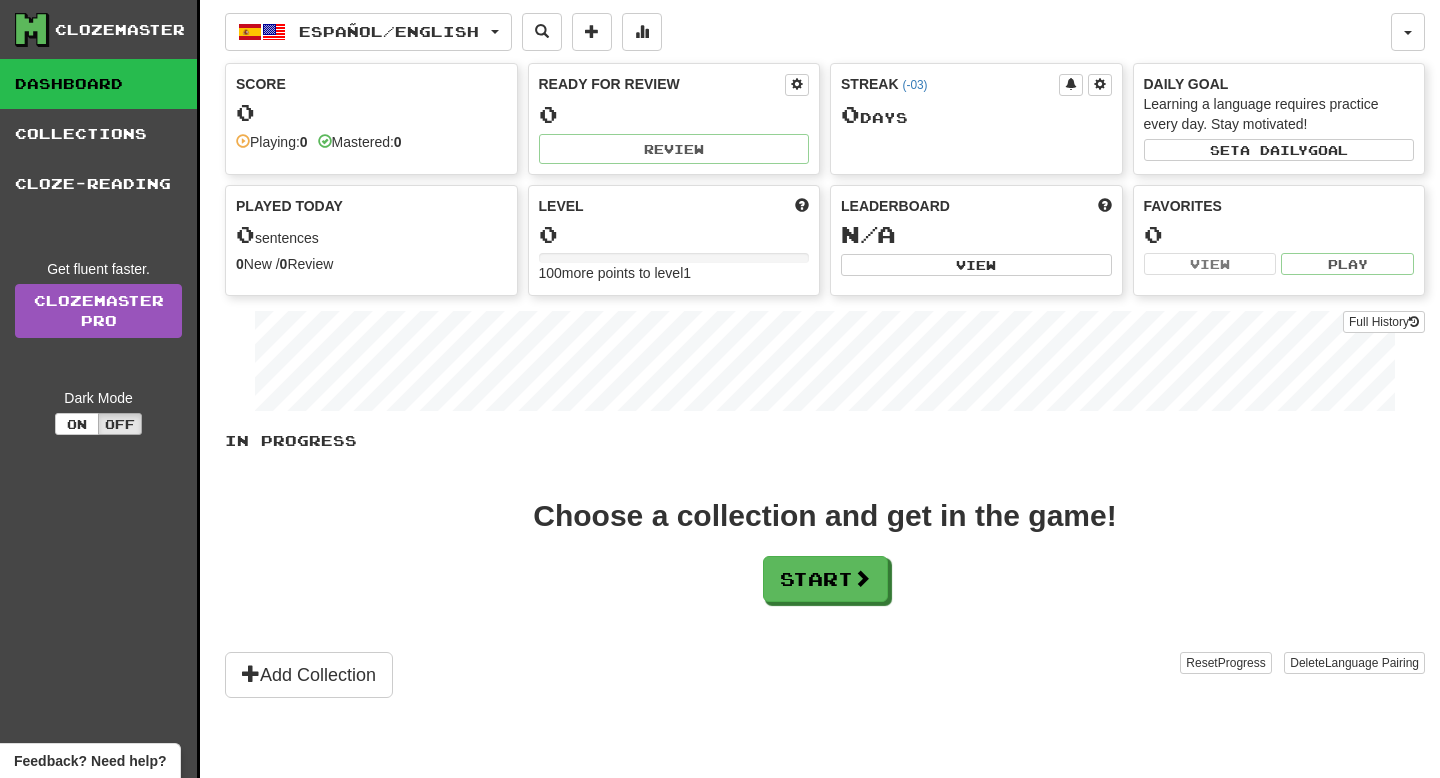 scroll, scrollTop: 0, scrollLeft: 0, axis: both 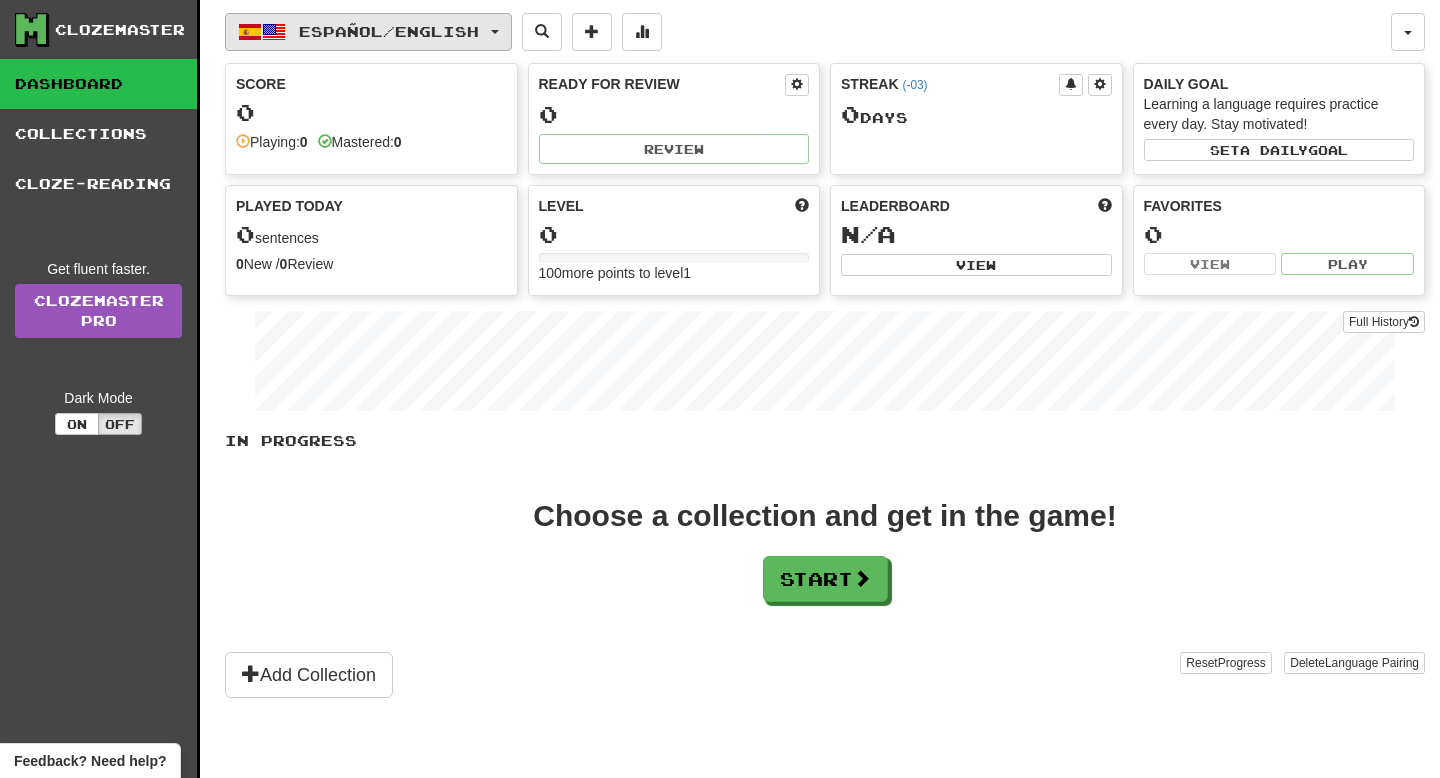 click on "Español  /  English" at bounding box center [368, 32] 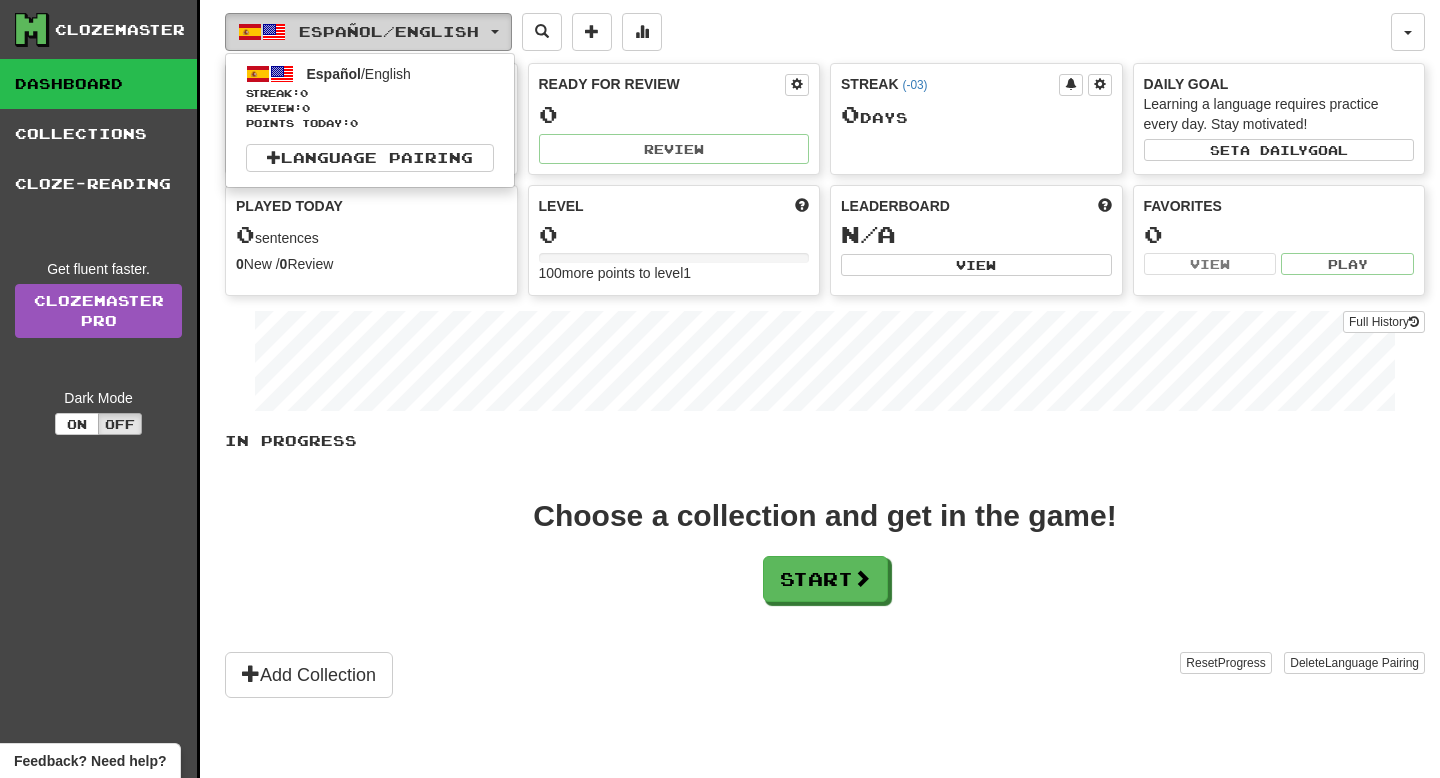 click on "Español  /  English" at bounding box center (368, 32) 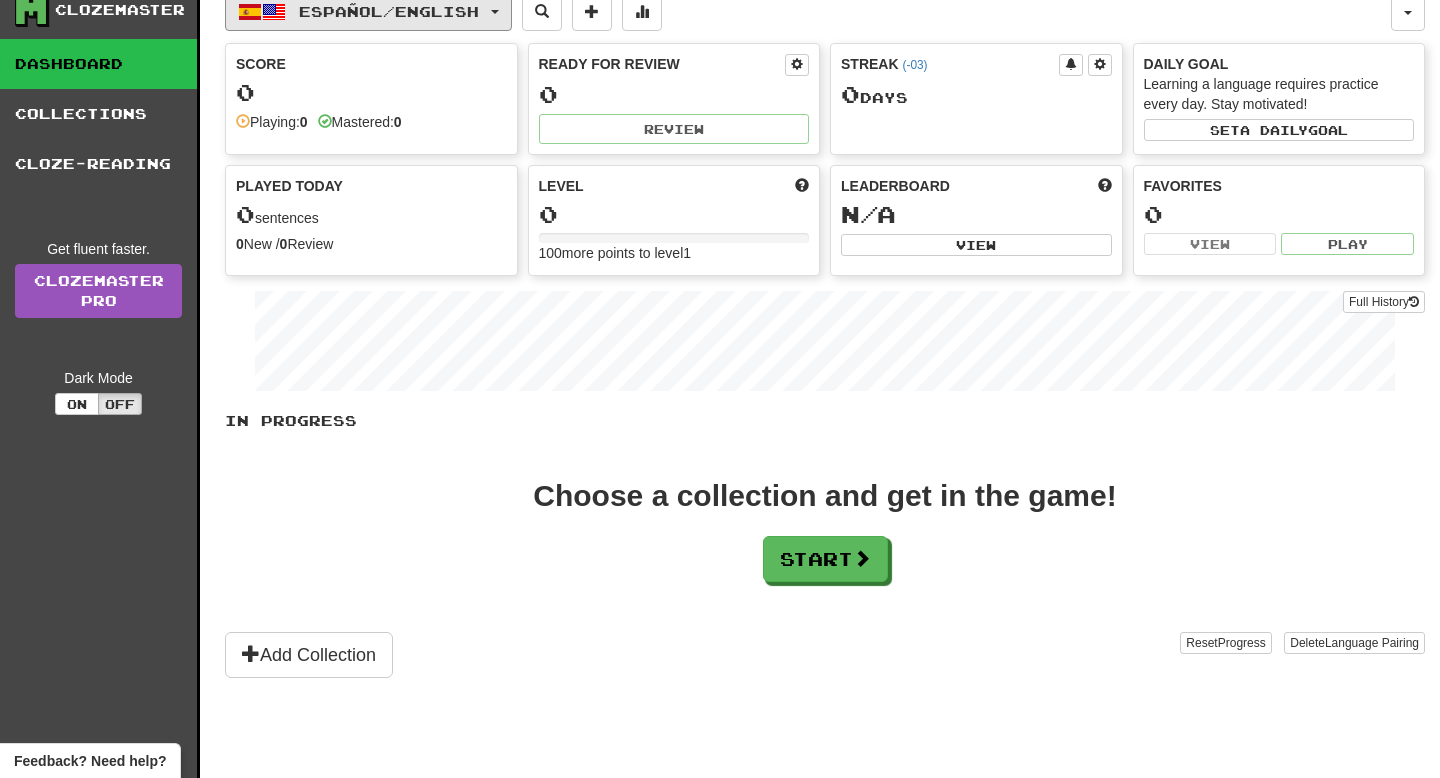 scroll, scrollTop: 0, scrollLeft: 0, axis: both 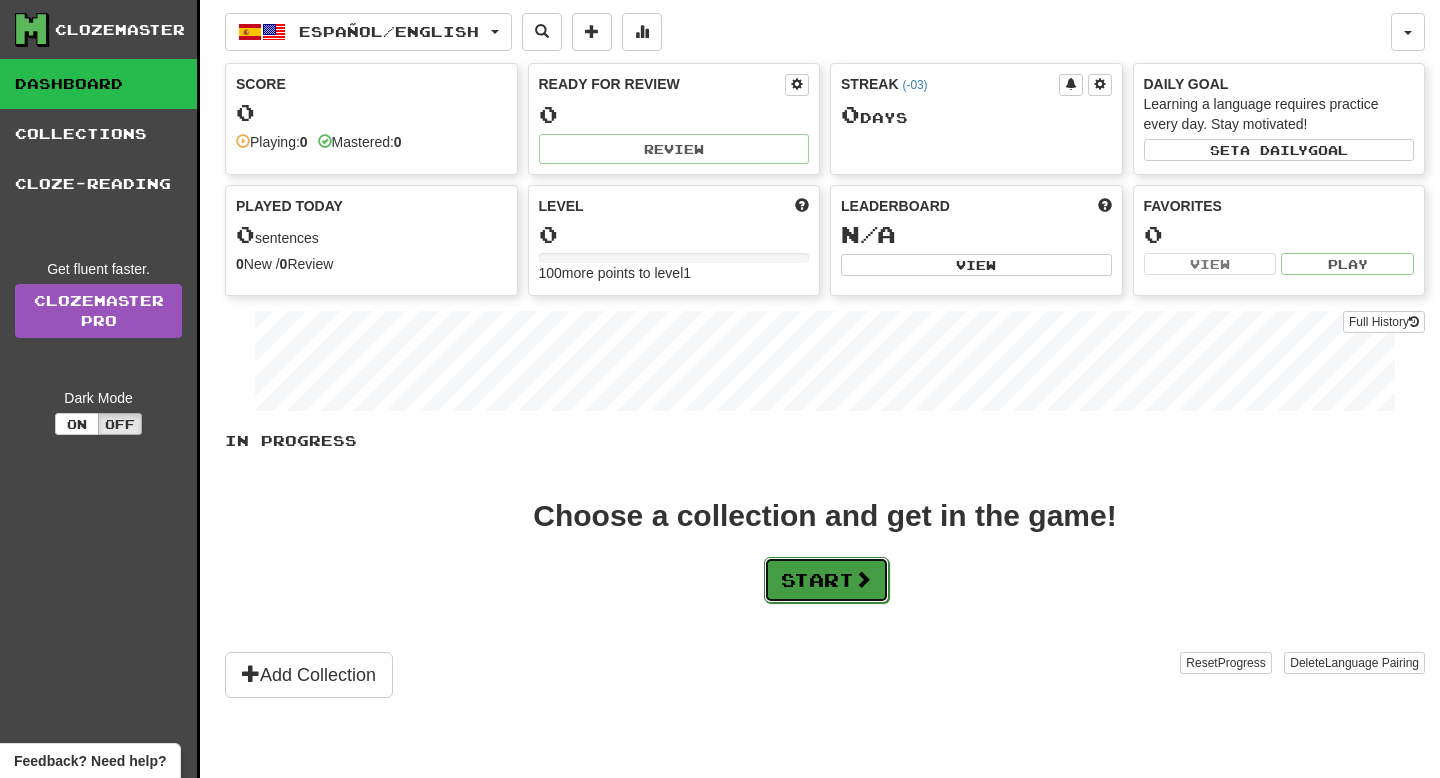 click on "Start" at bounding box center [826, 580] 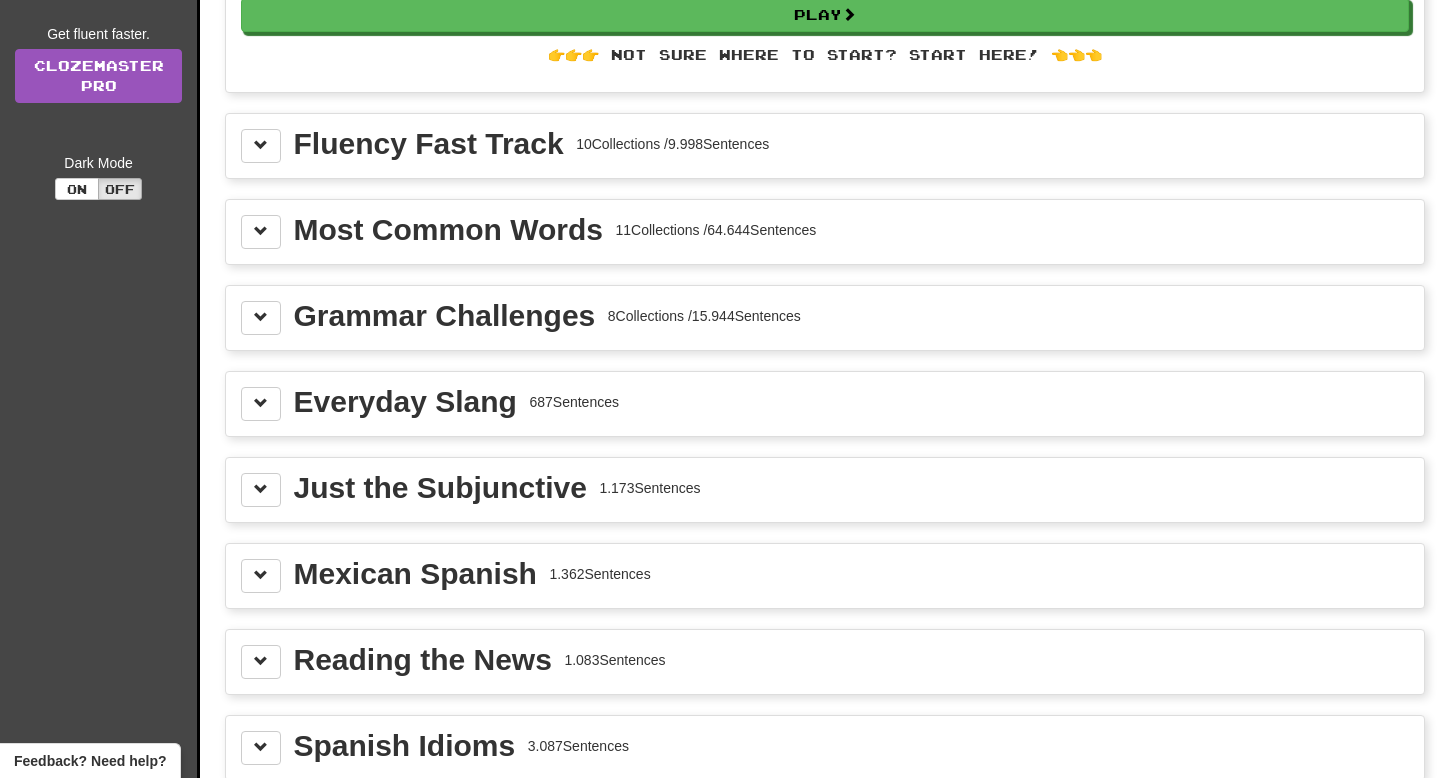 scroll, scrollTop: 0, scrollLeft: 0, axis: both 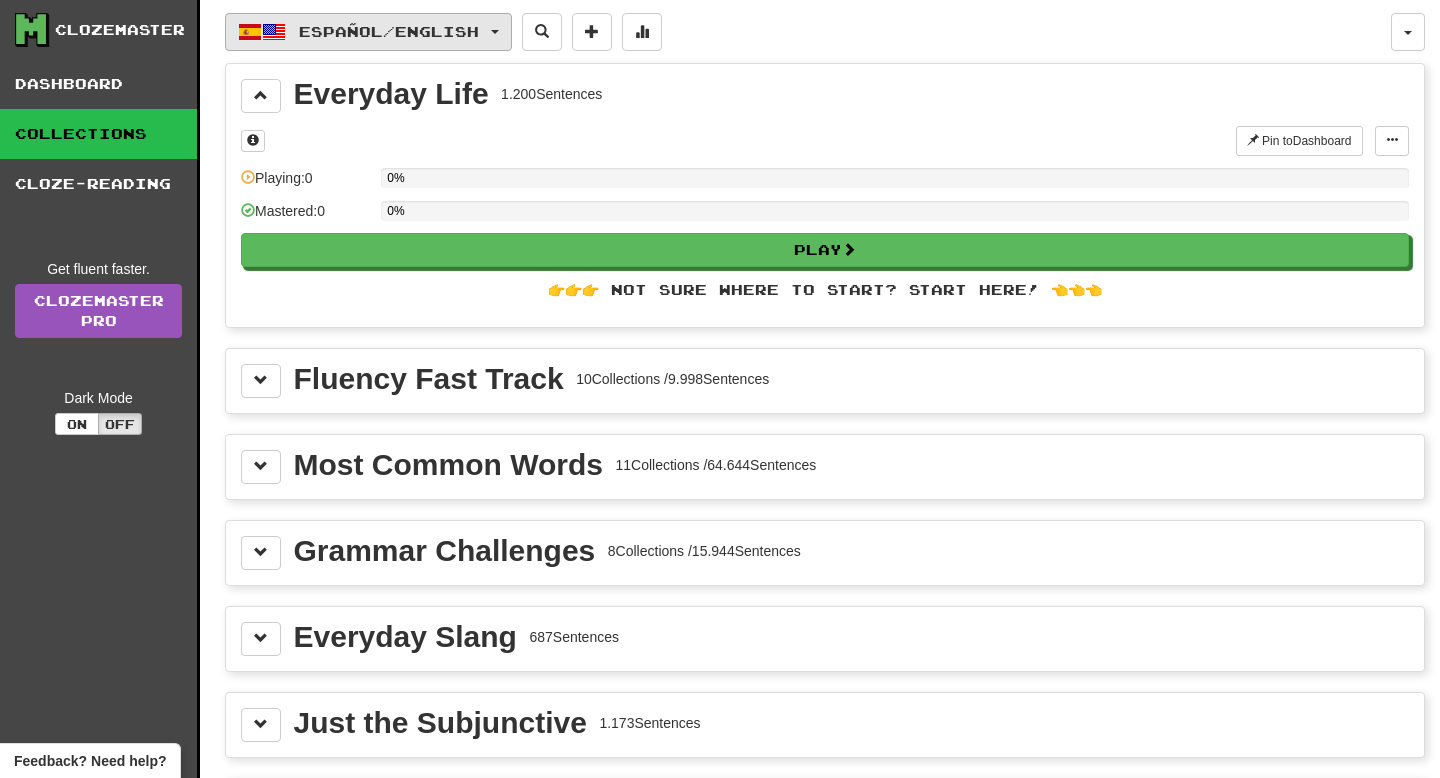 click on "Español  /  English" at bounding box center [368, 32] 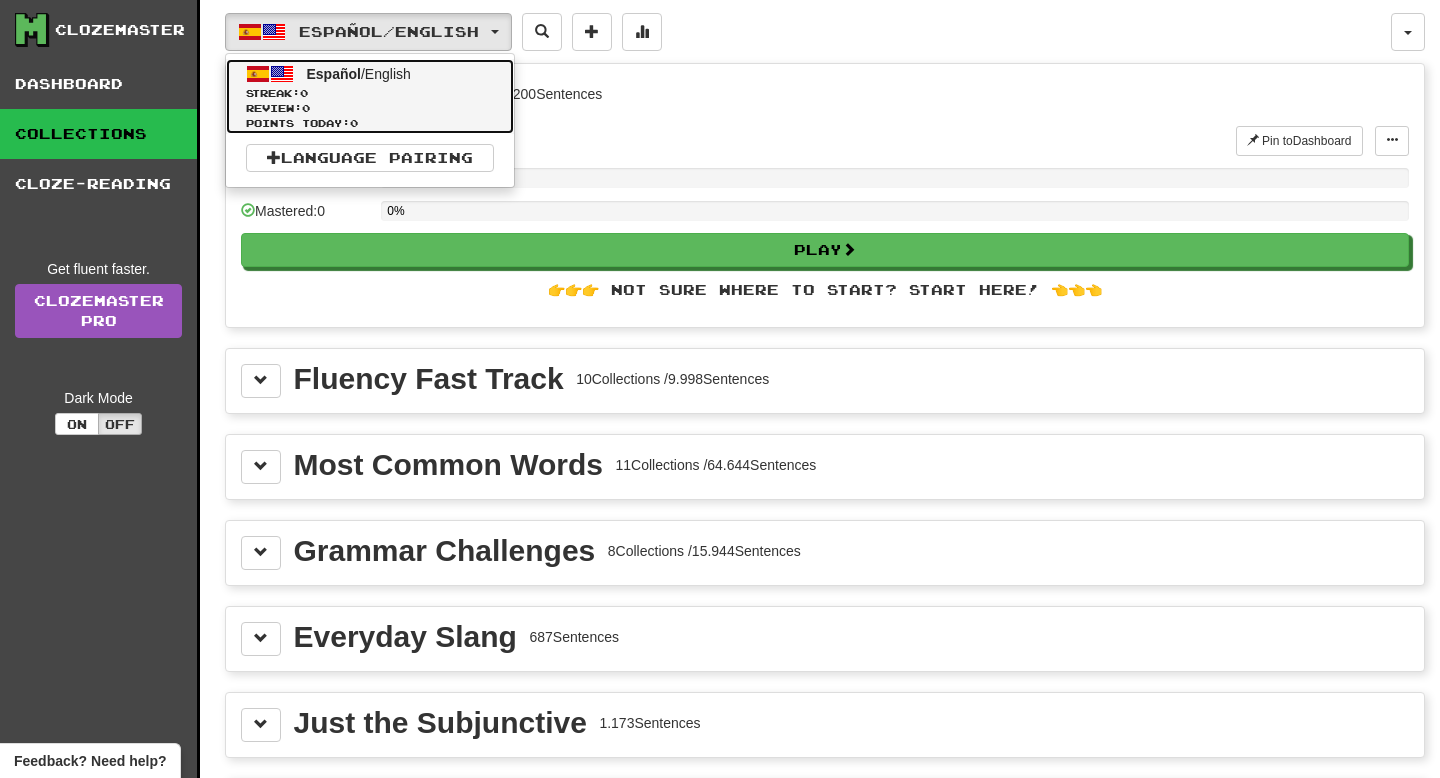 click on "Streak:  0" at bounding box center (370, 93) 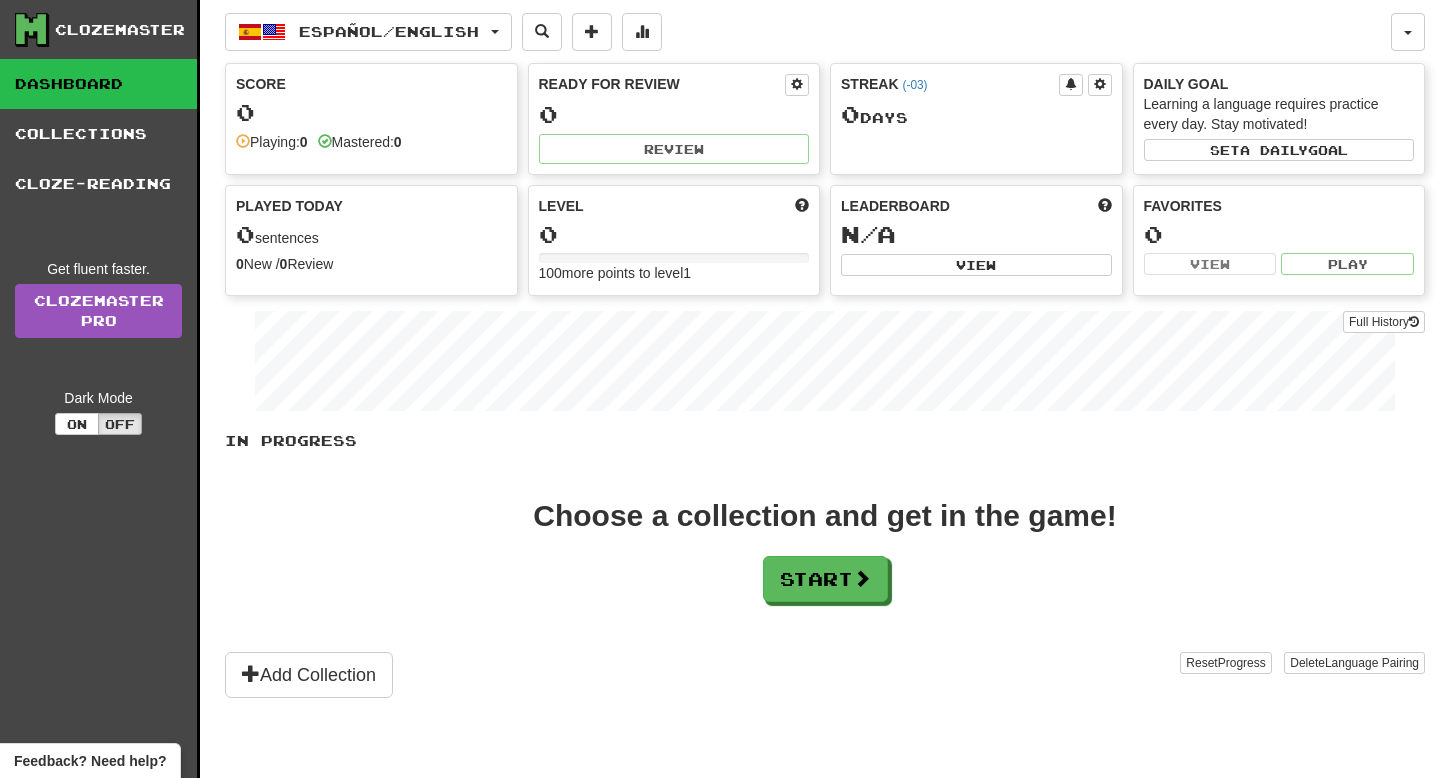 scroll, scrollTop: 0, scrollLeft: 0, axis: both 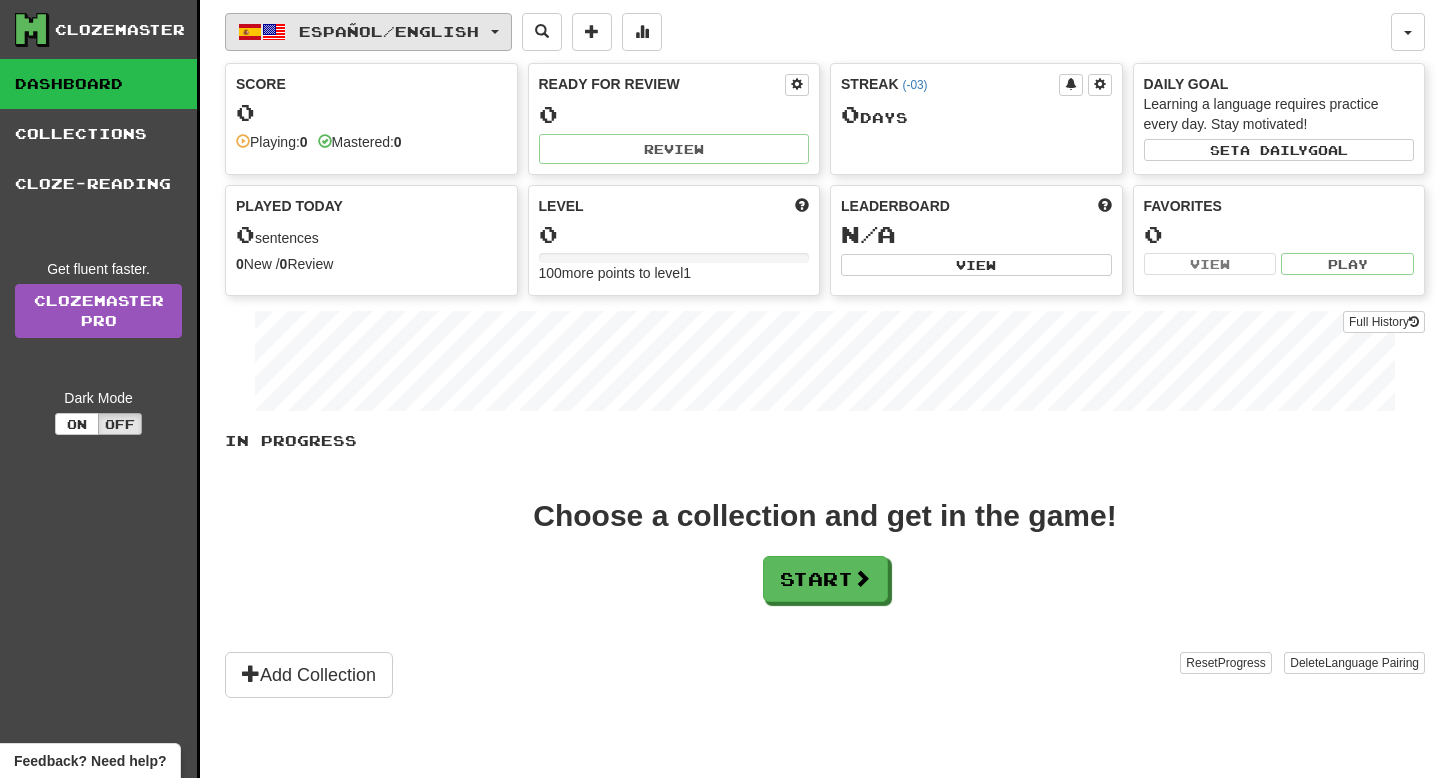 click on "Español  /  English" at bounding box center [389, 31] 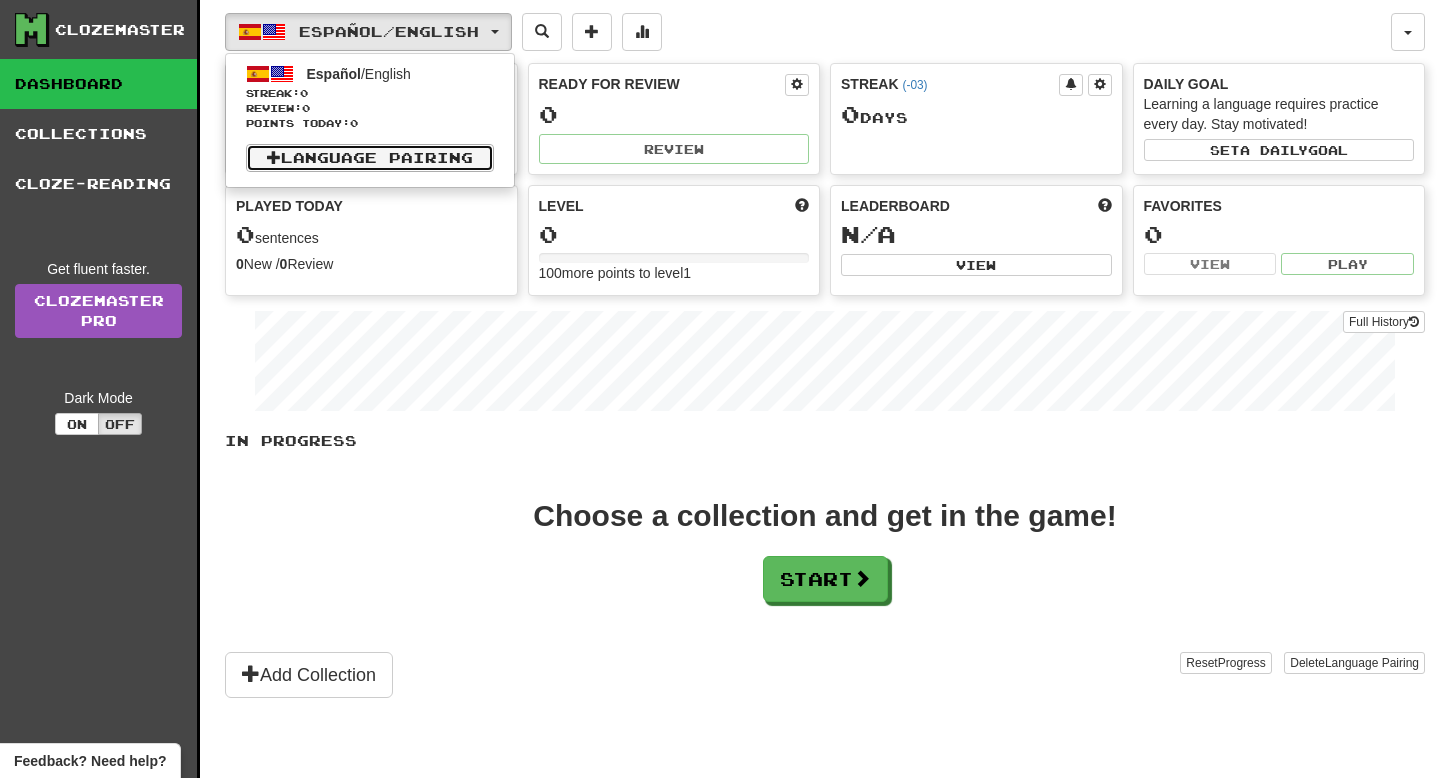 click on "Language Pairing" at bounding box center [370, 158] 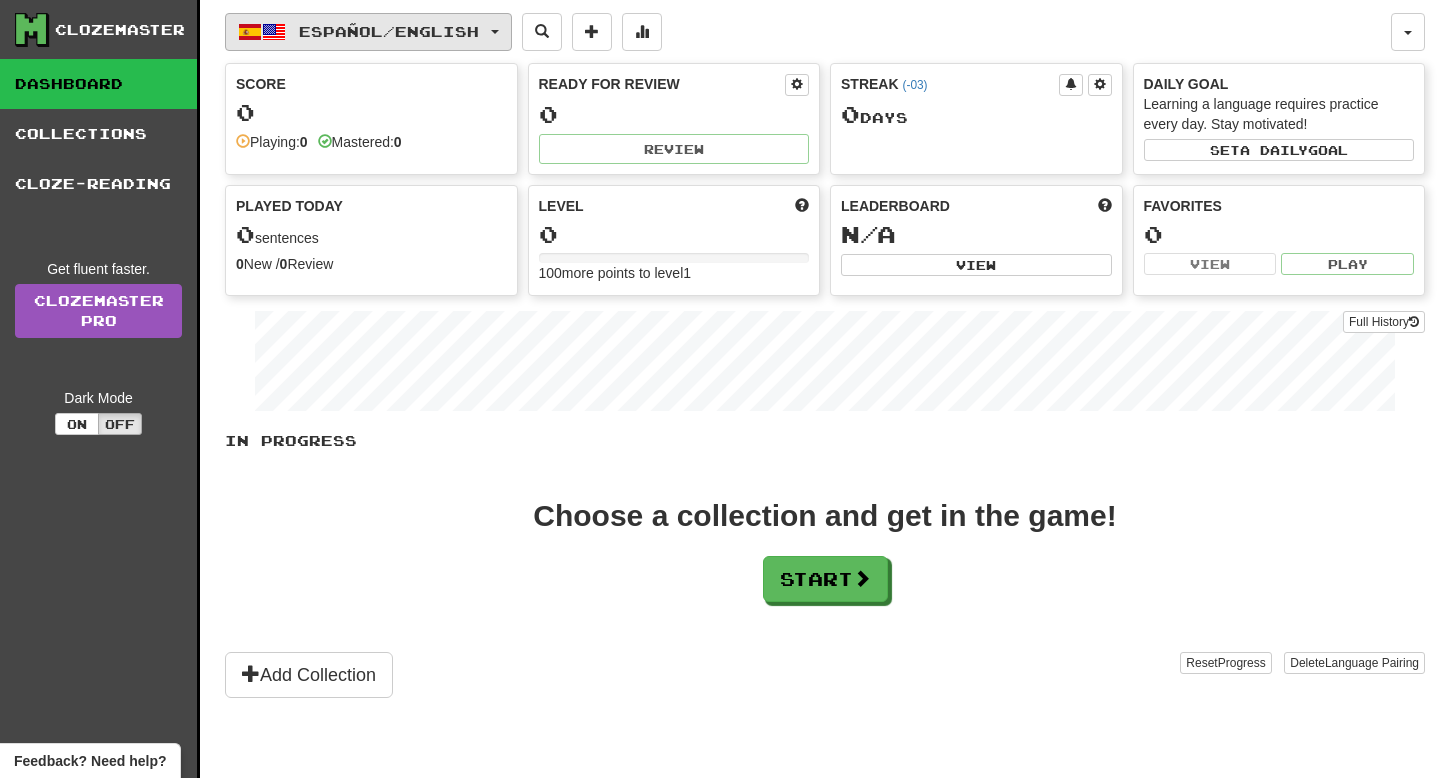click on "Español  /  English" at bounding box center [368, 32] 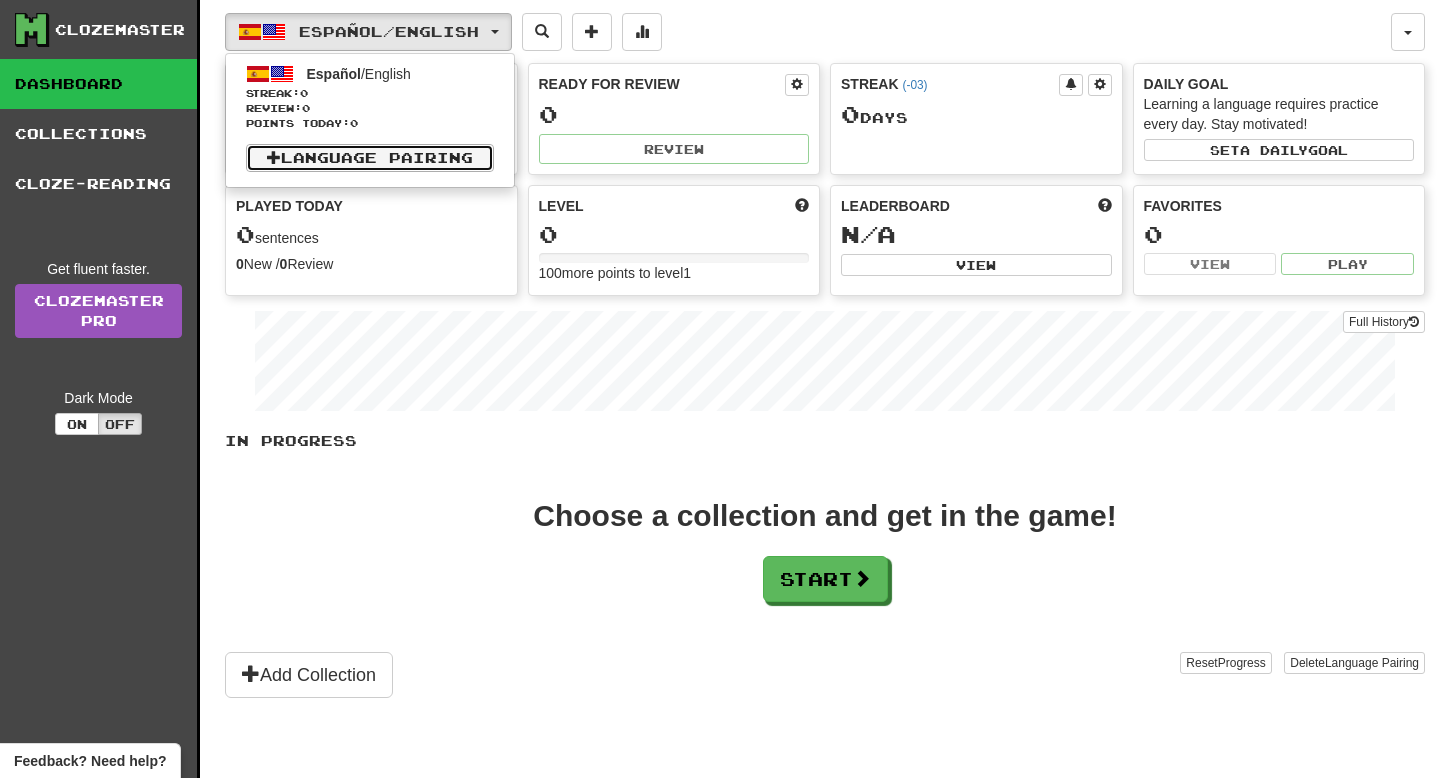 click on "Language Pairing" at bounding box center (370, 158) 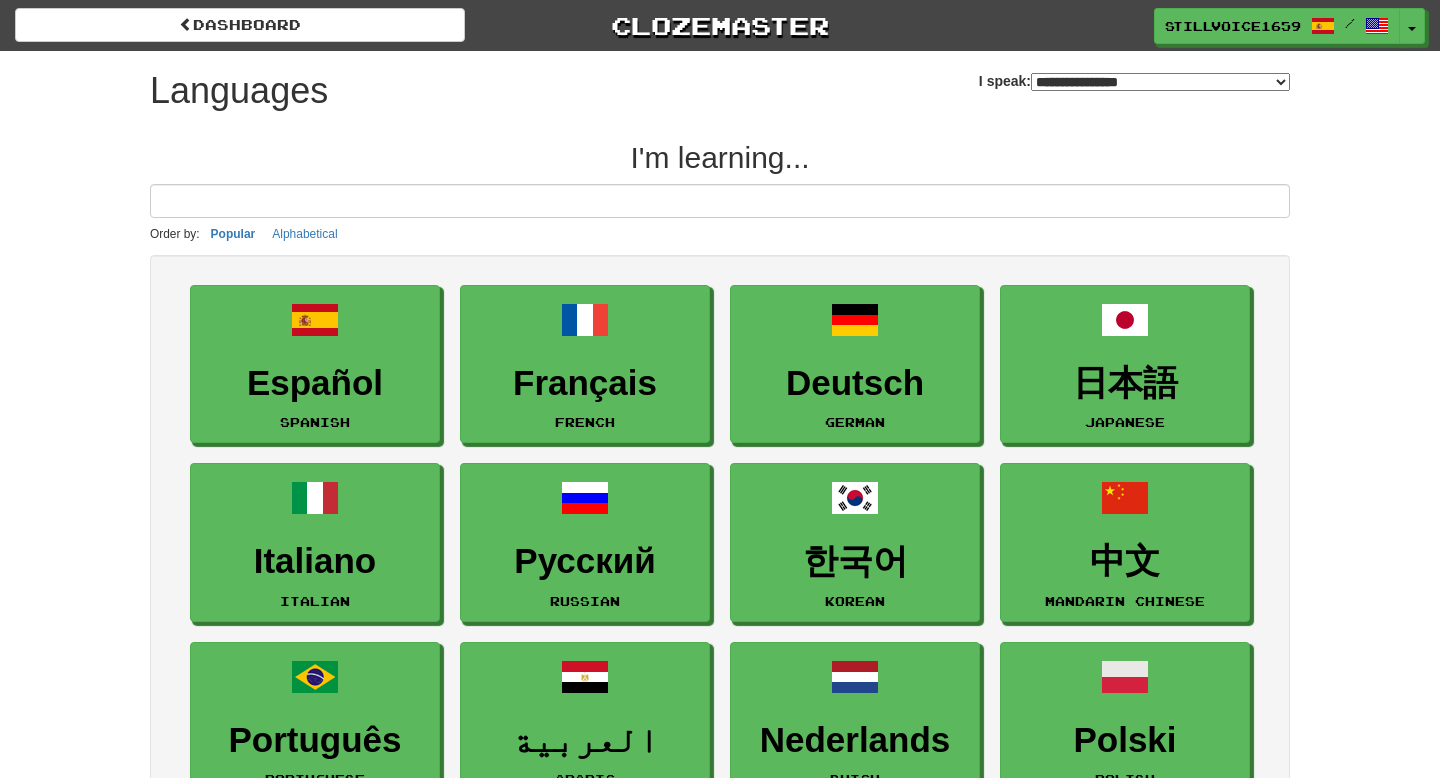 select on "*******" 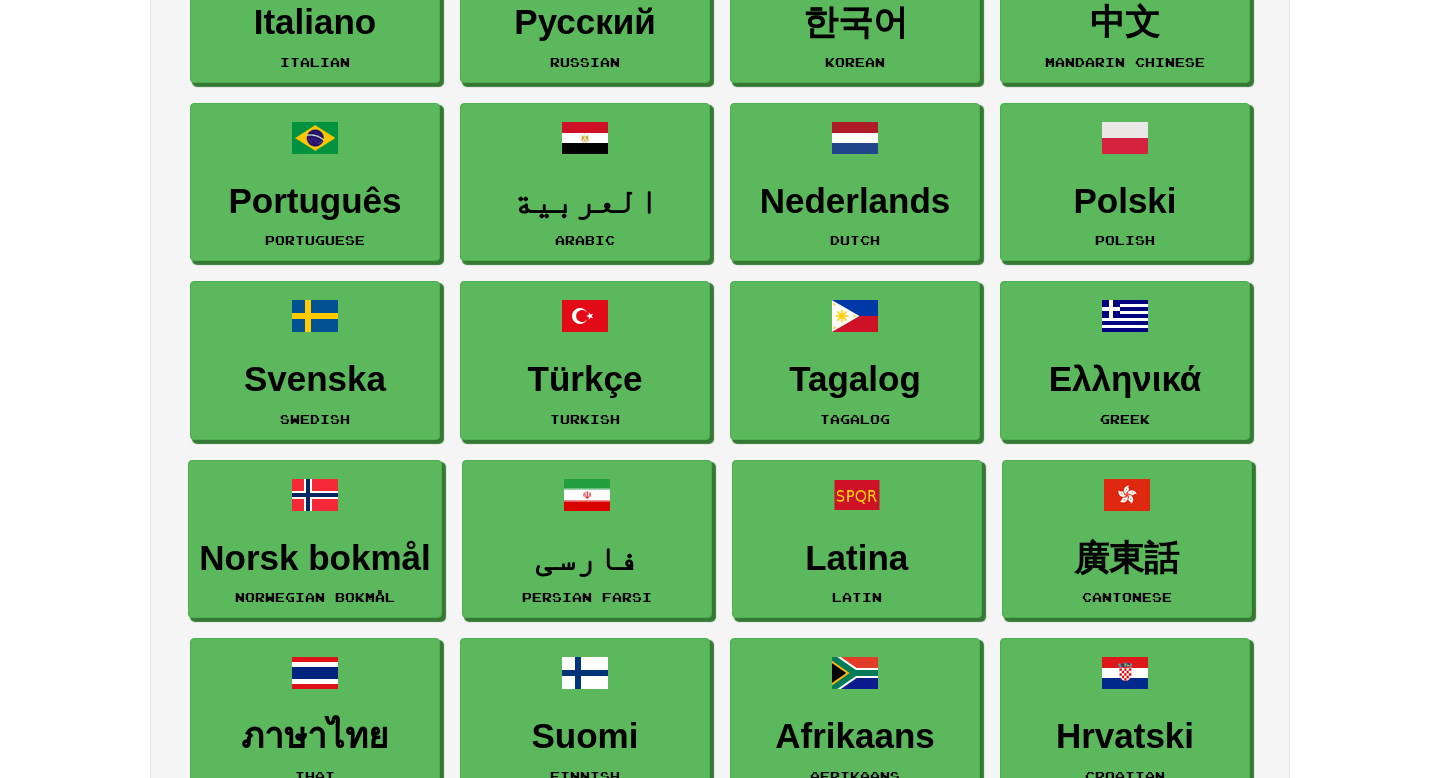 scroll, scrollTop: 0, scrollLeft: 0, axis: both 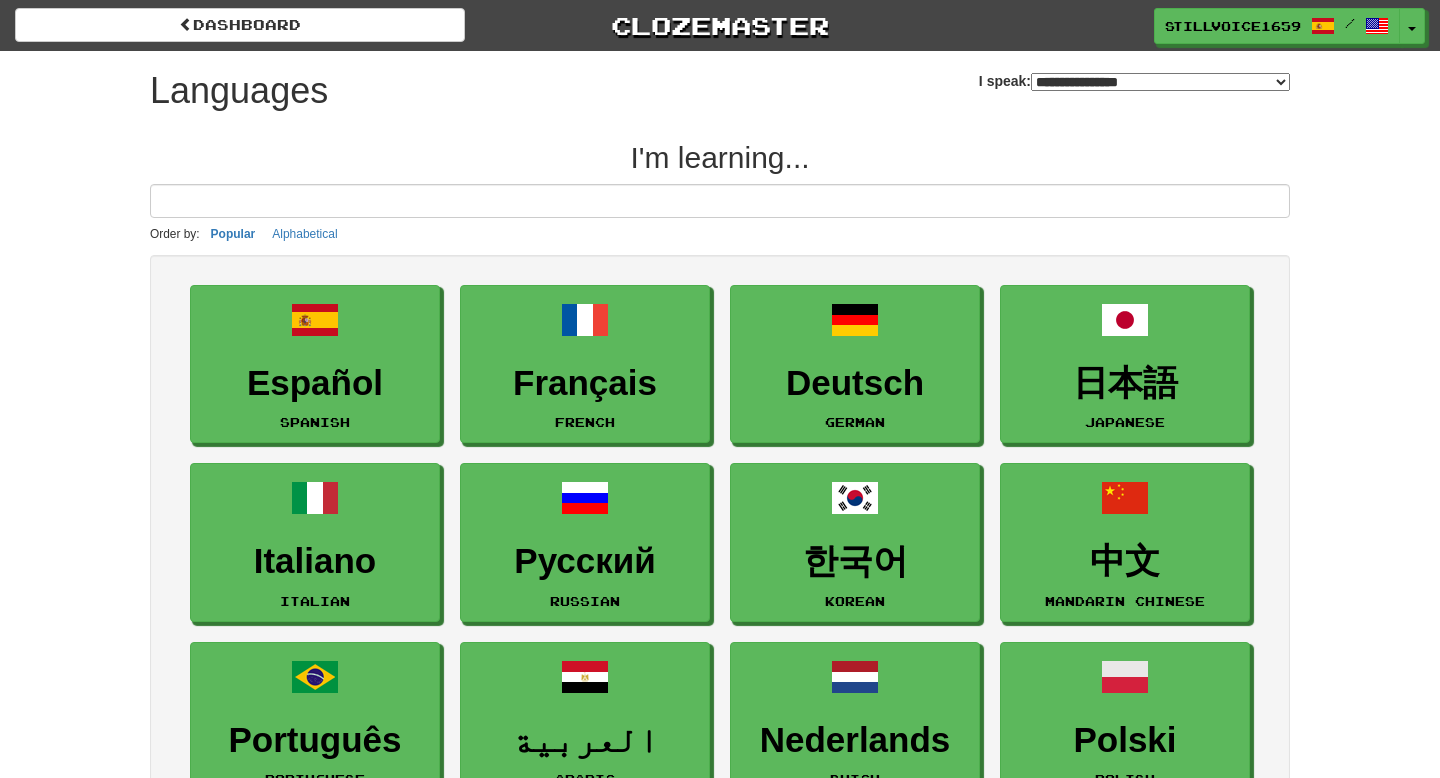 click on "**********" at bounding box center (1160, 82) 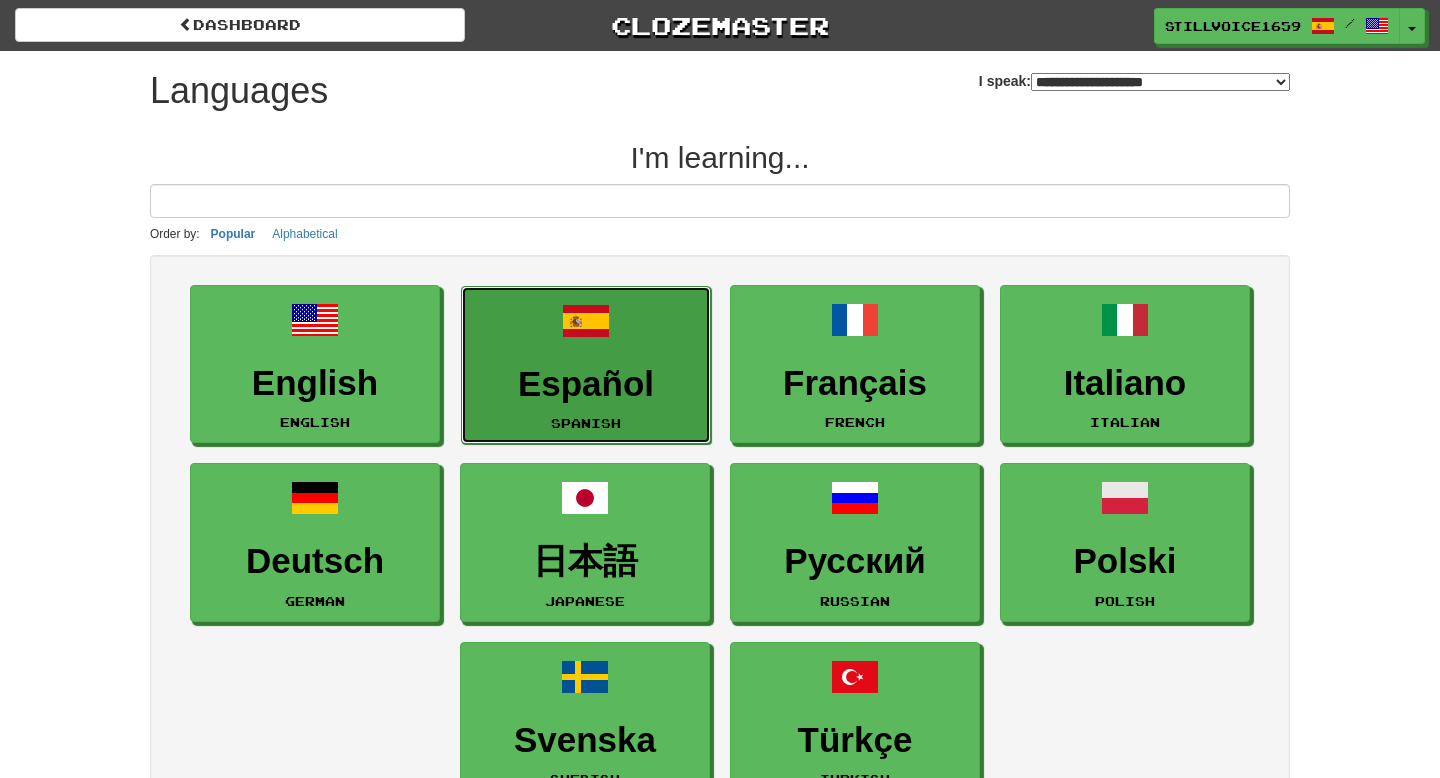 click on "Español" at bounding box center (586, 384) 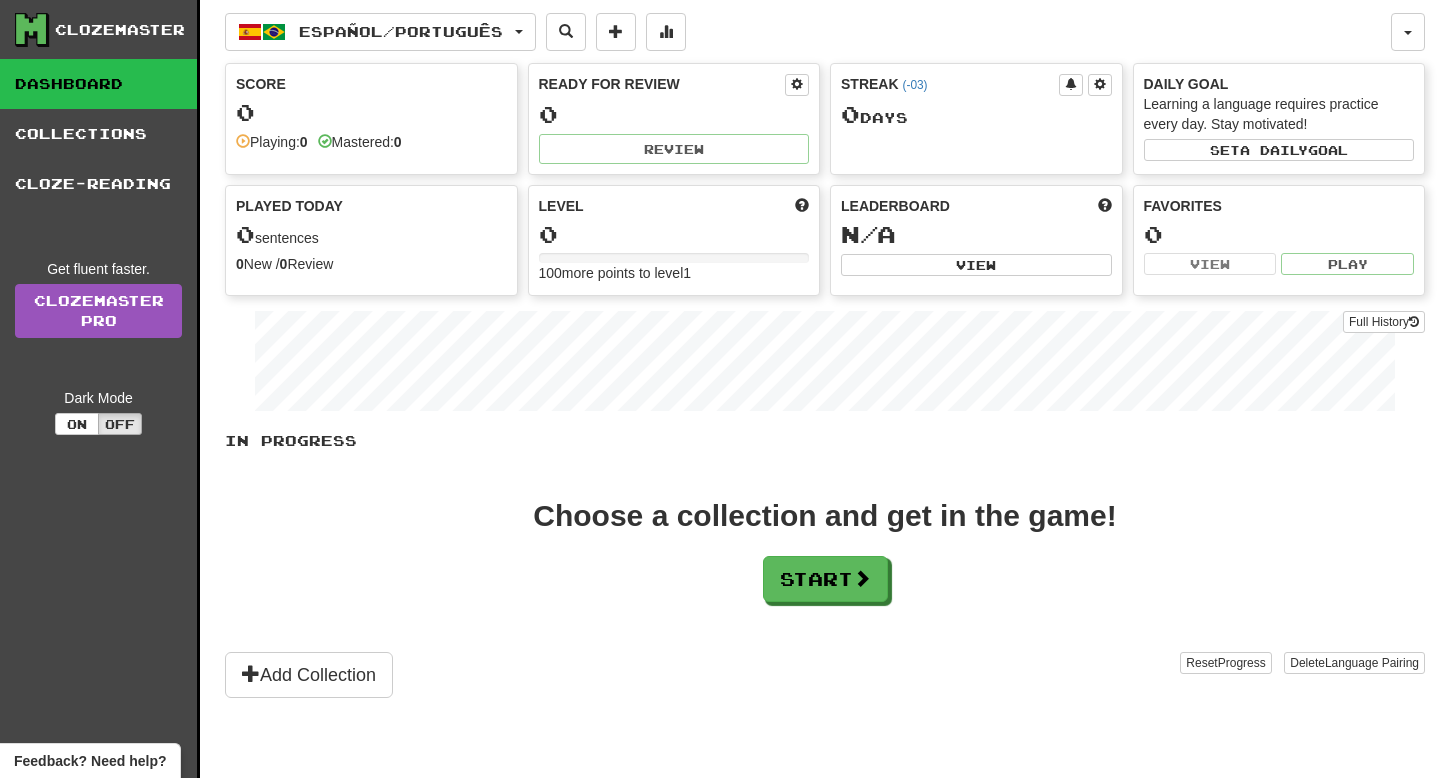 scroll, scrollTop: 0, scrollLeft: 0, axis: both 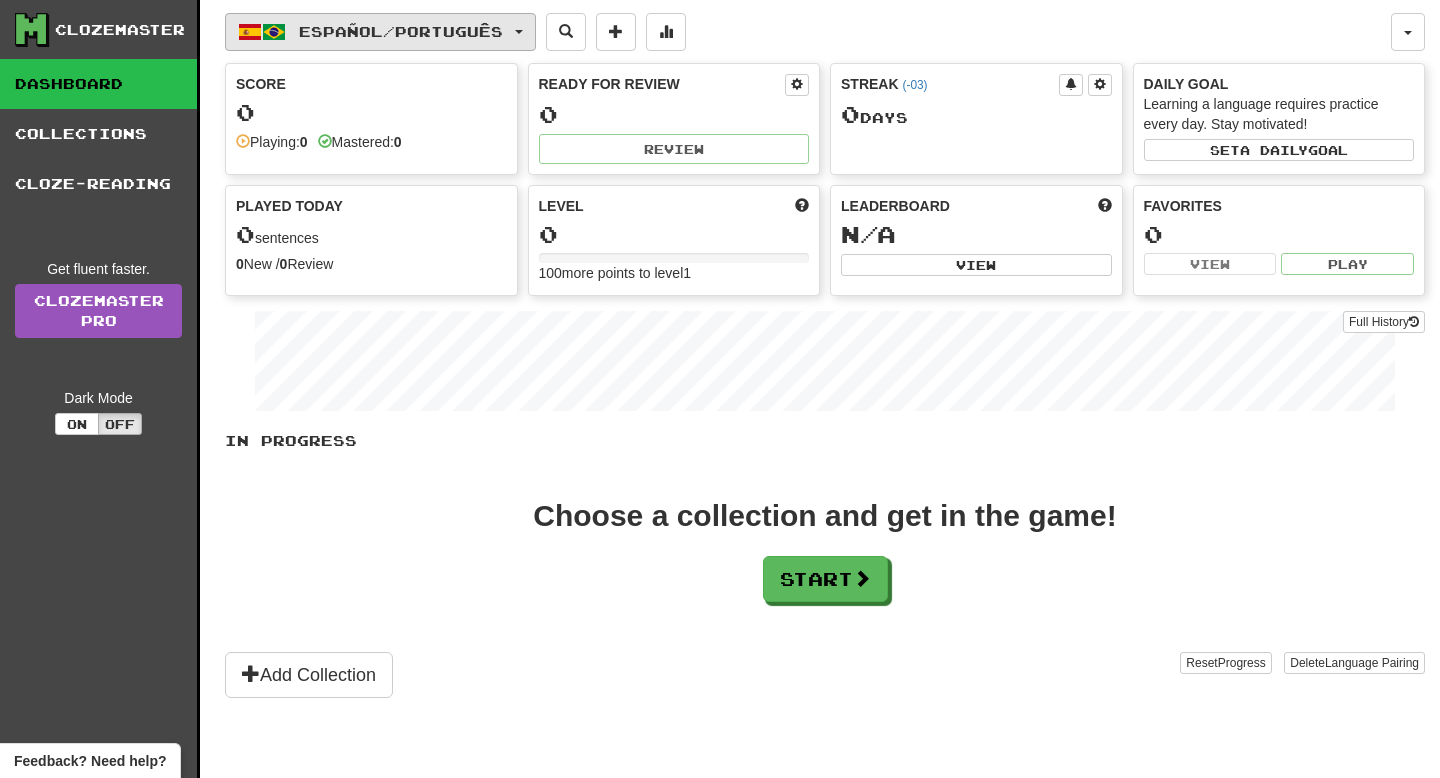 click on "Español  /  Português" at bounding box center (380, 32) 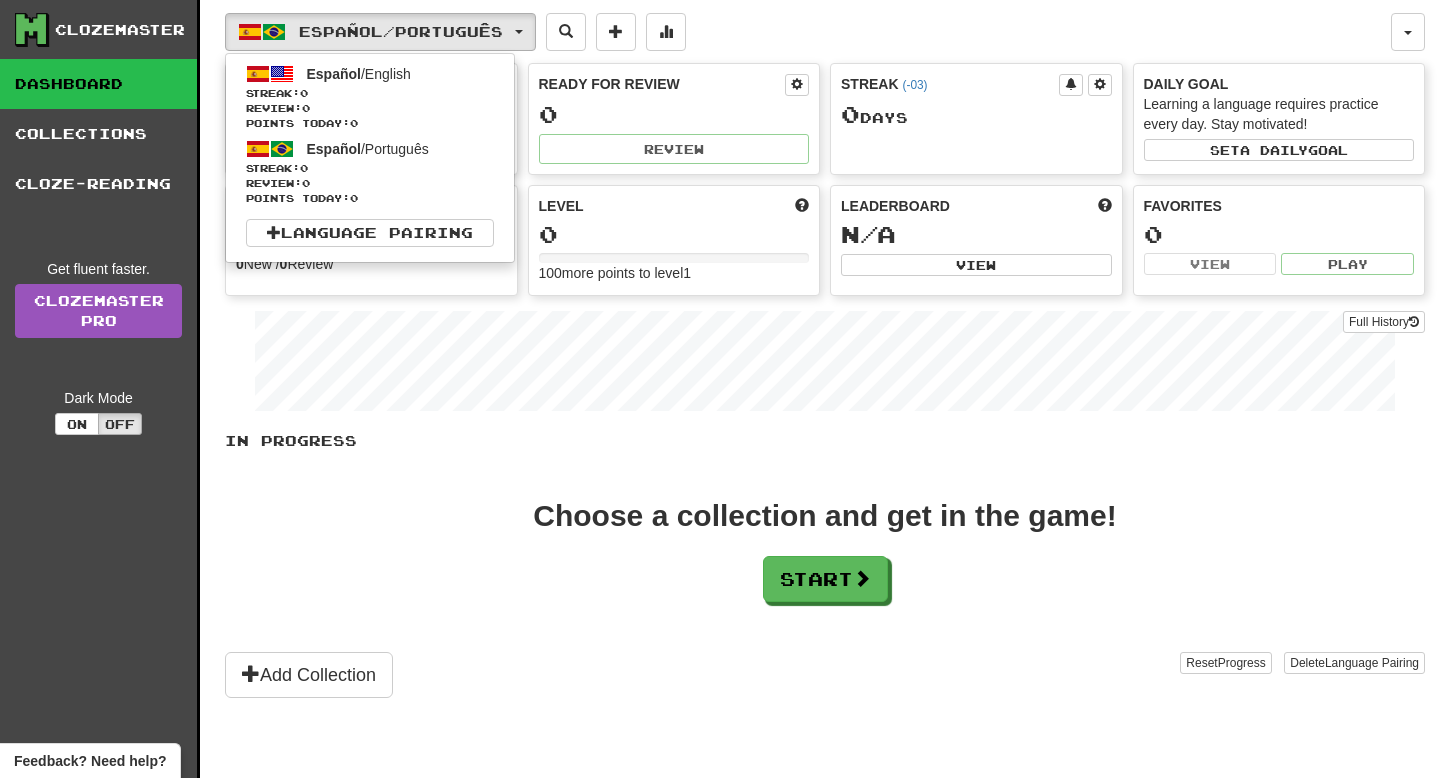 click on "Choose a collection and get in the game! Start" at bounding box center [825, 551] 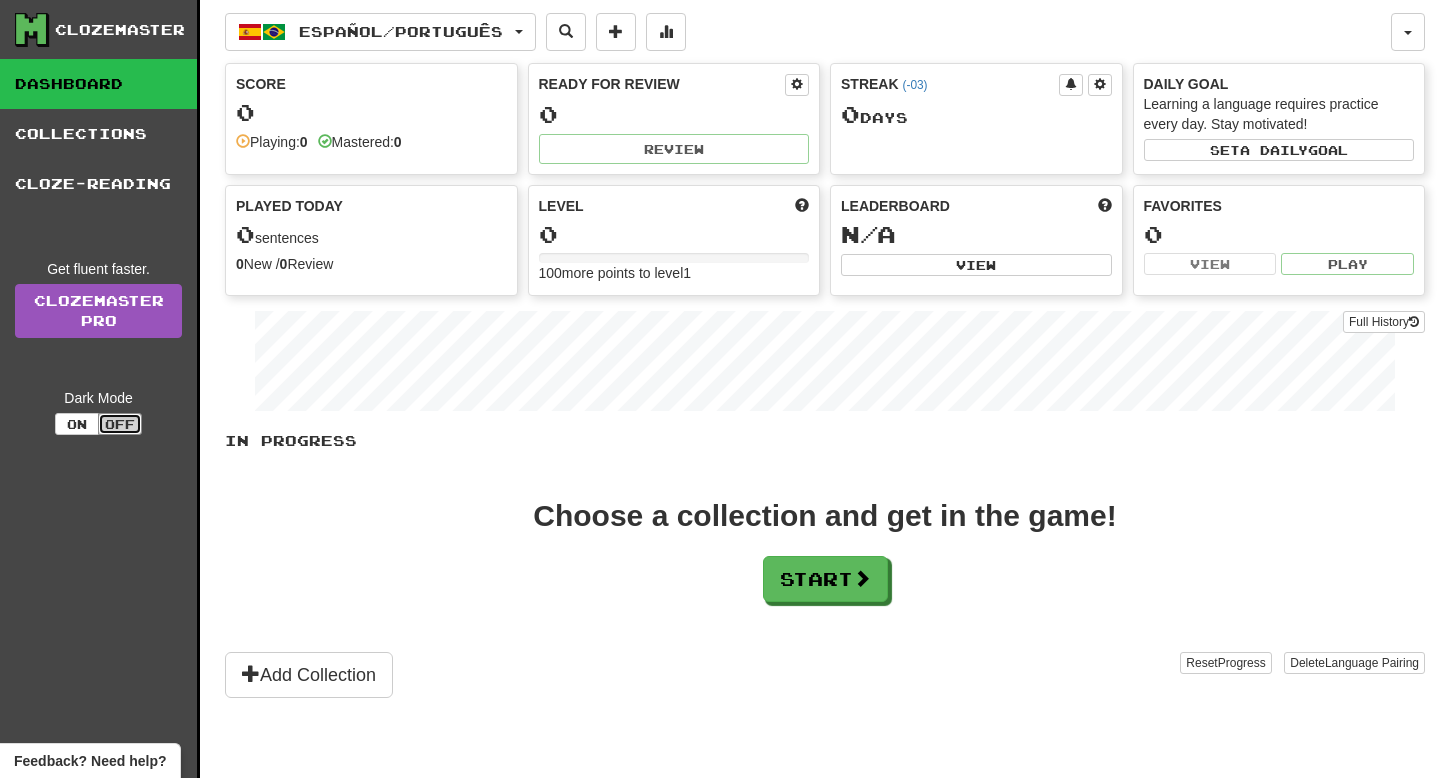 click on "Off" at bounding box center (120, 424) 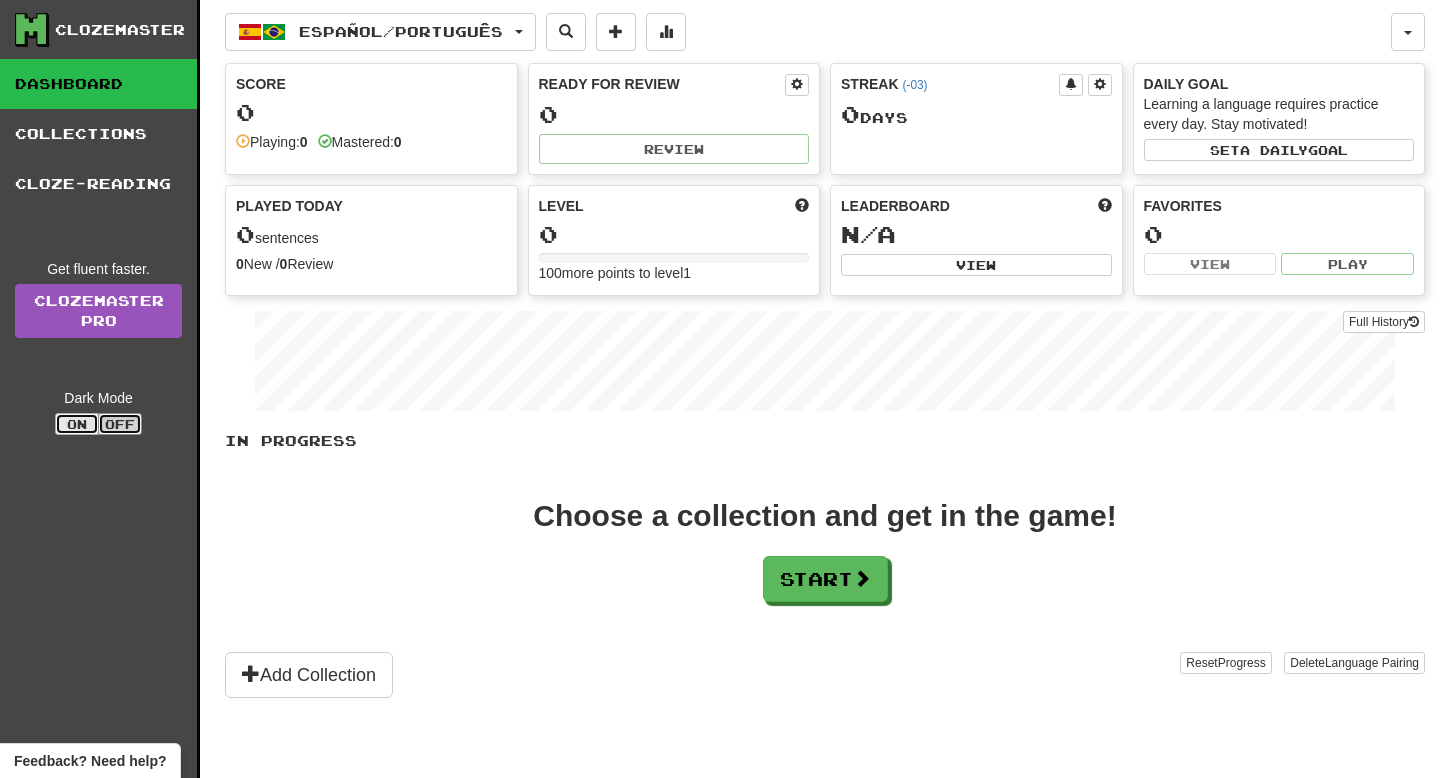 click on "On" at bounding box center [77, 424] 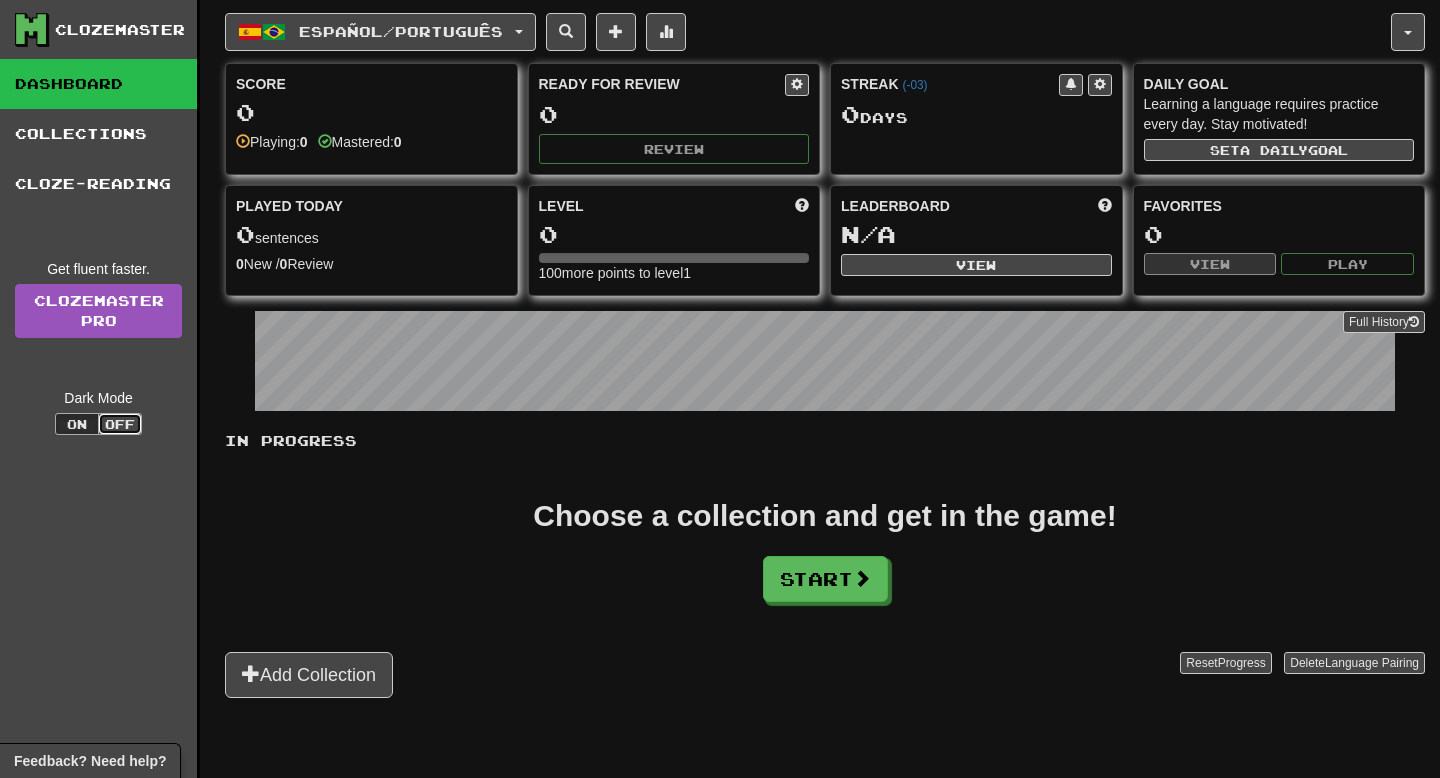 click on "Off" at bounding box center [120, 424] 